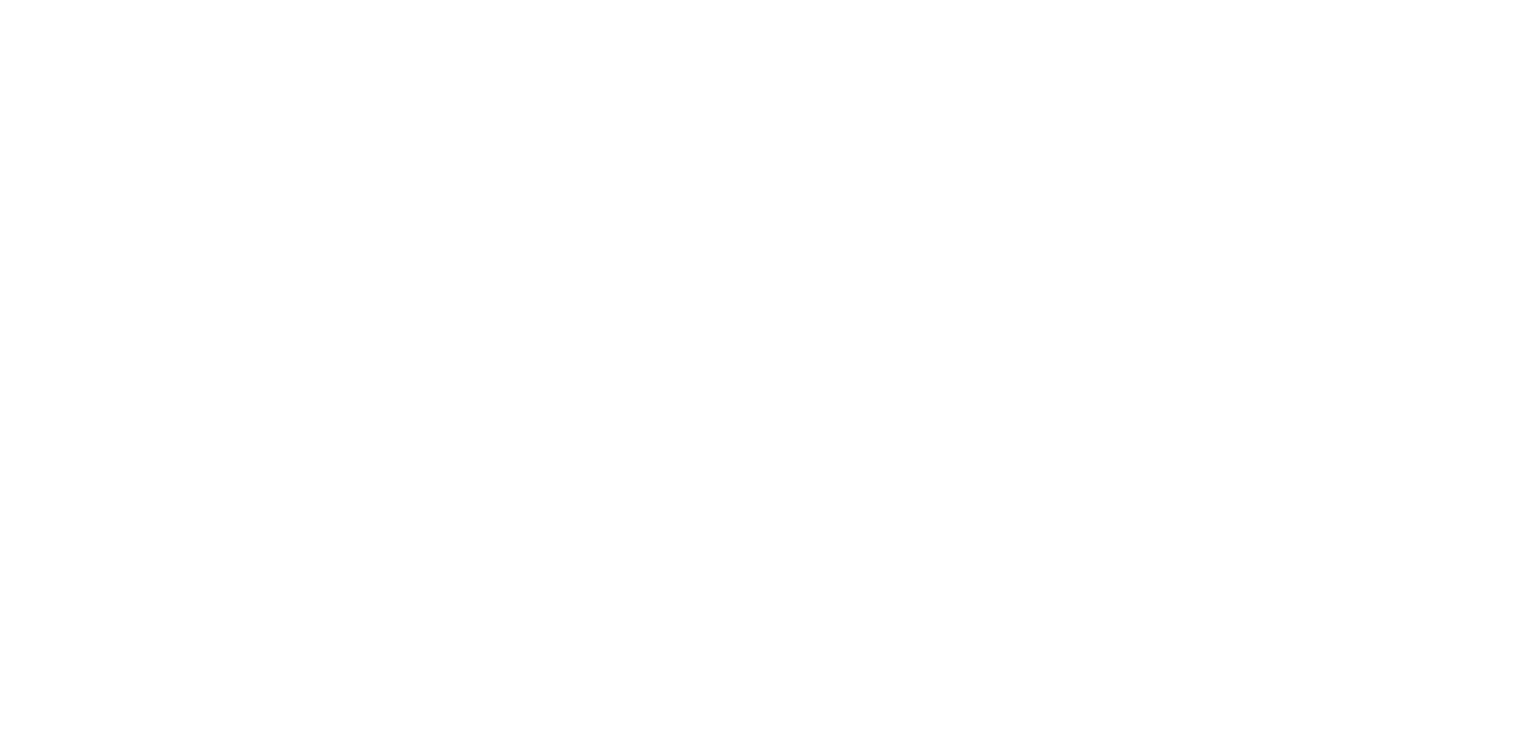 scroll, scrollTop: 0, scrollLeft: 0, axis: both 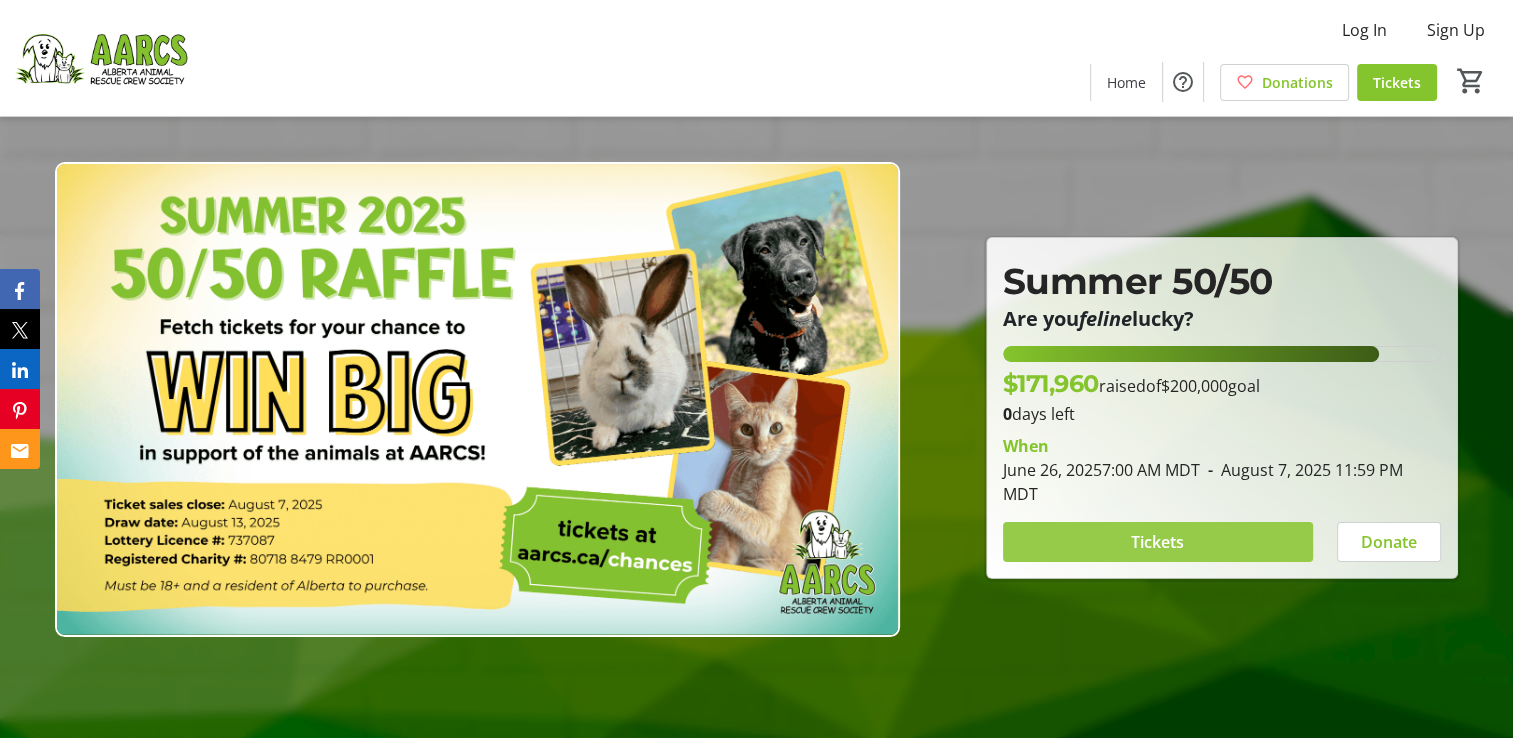 click on "Tickets" at bounding box center (1157, 542) 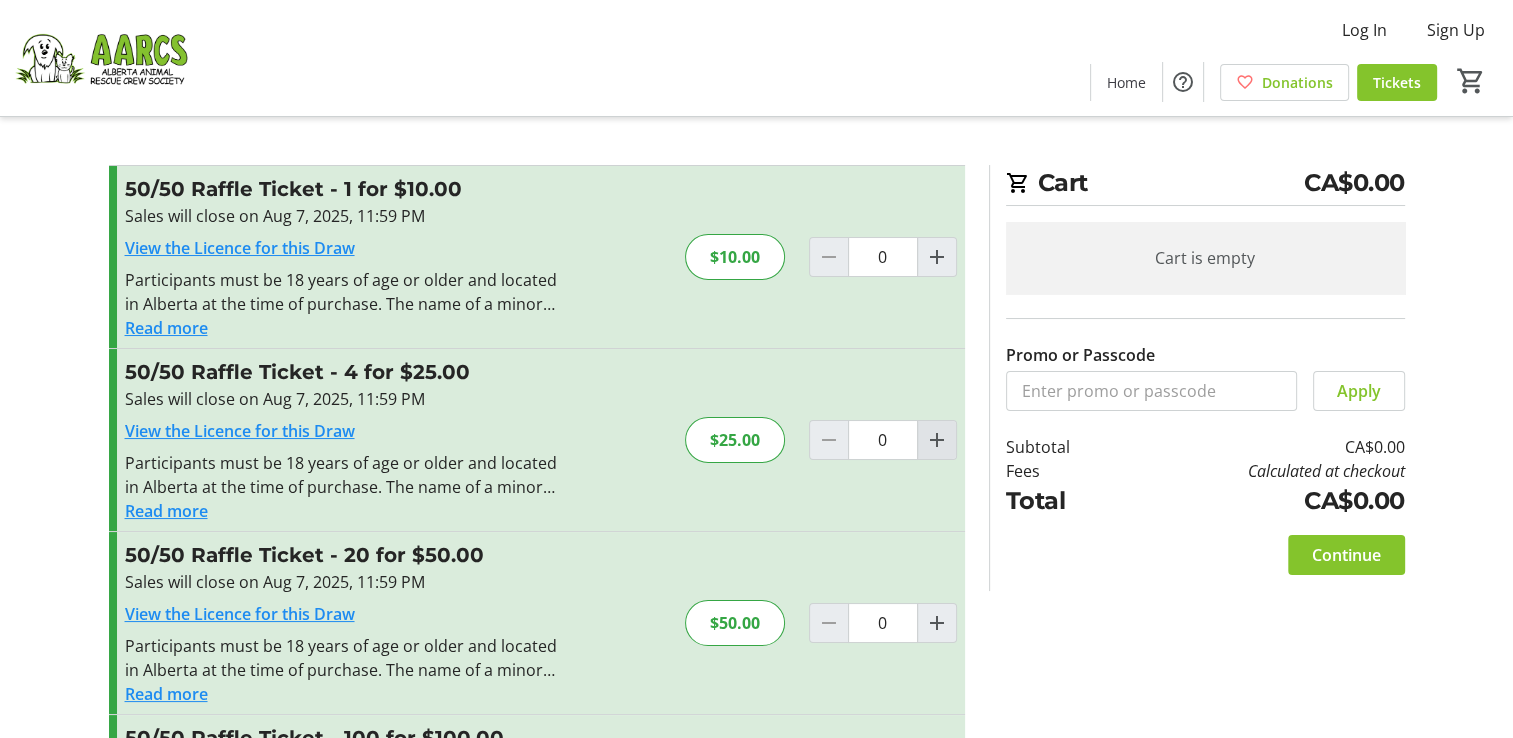 click 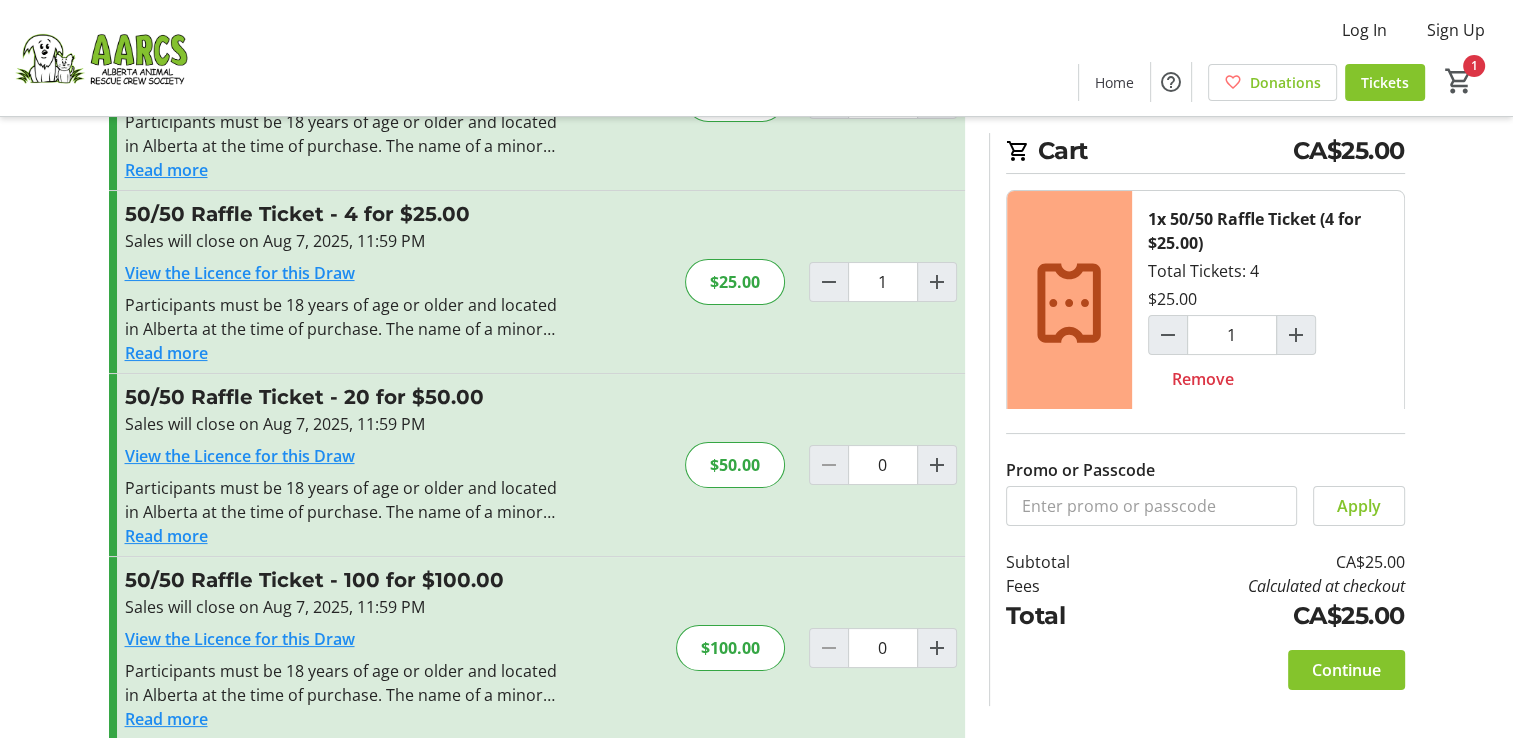 scroll, scrollTop: 181, scrollLeft: 0, axis: vertical 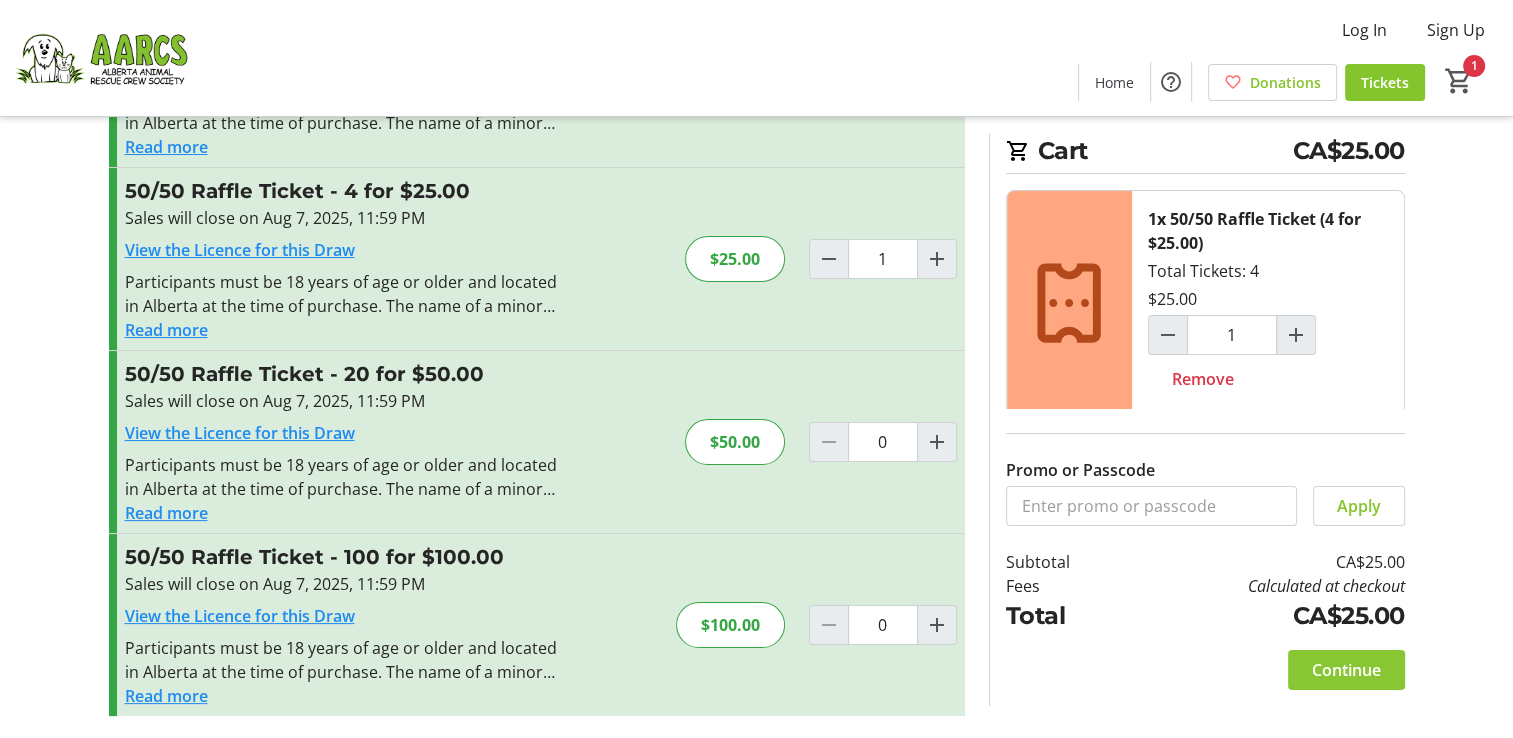 click on "Continue" 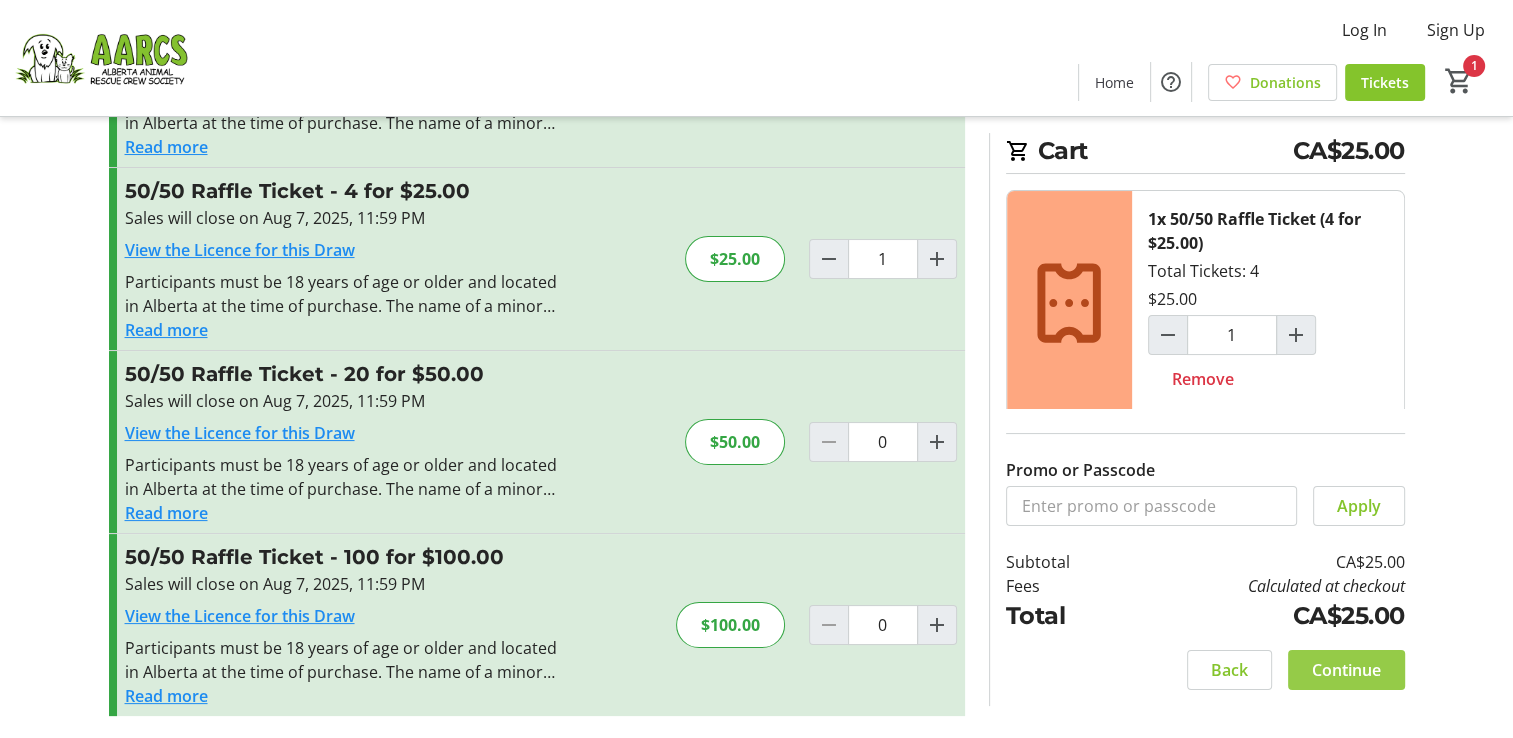 scroll, scrollTop: 0, scrollLeft: 0, axis: both 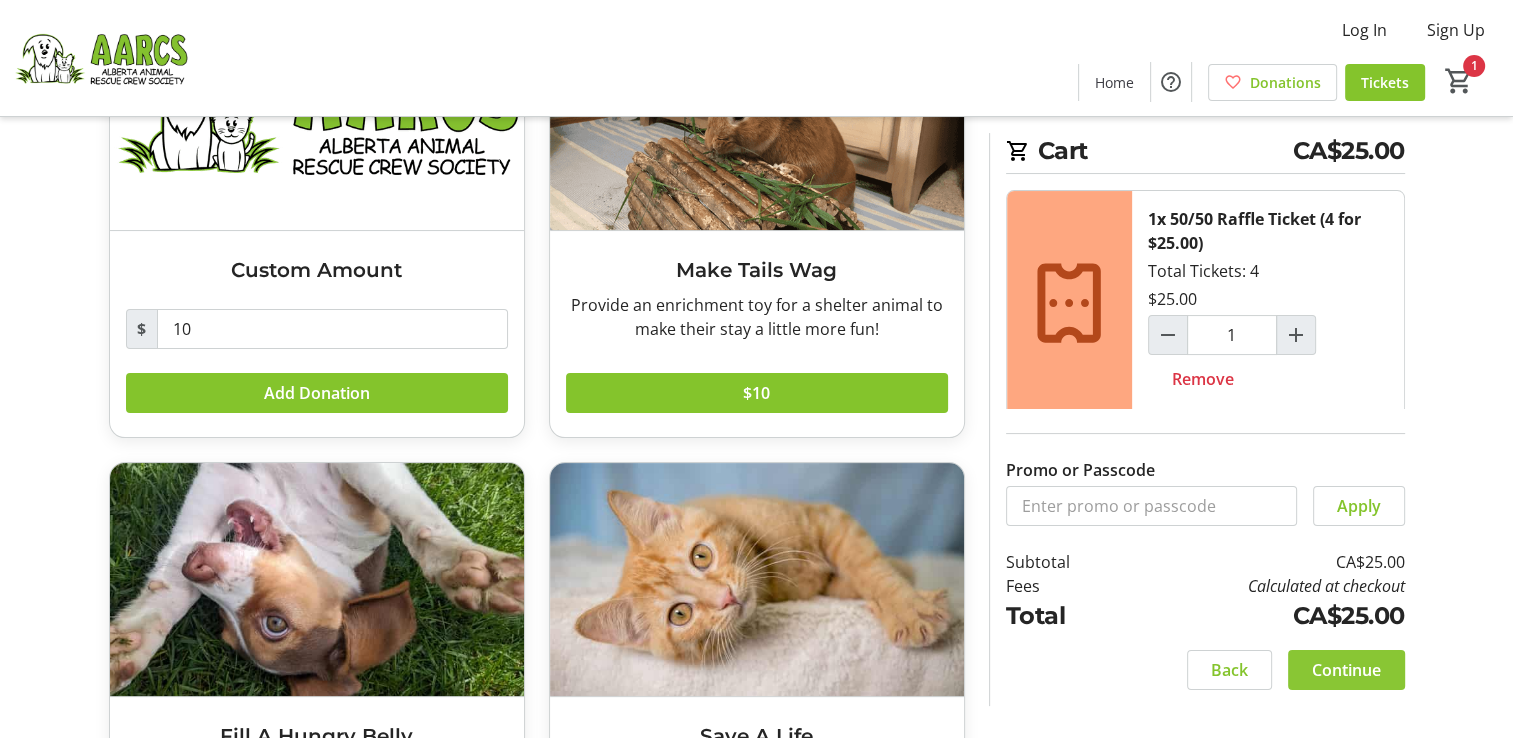 click on "Continue" 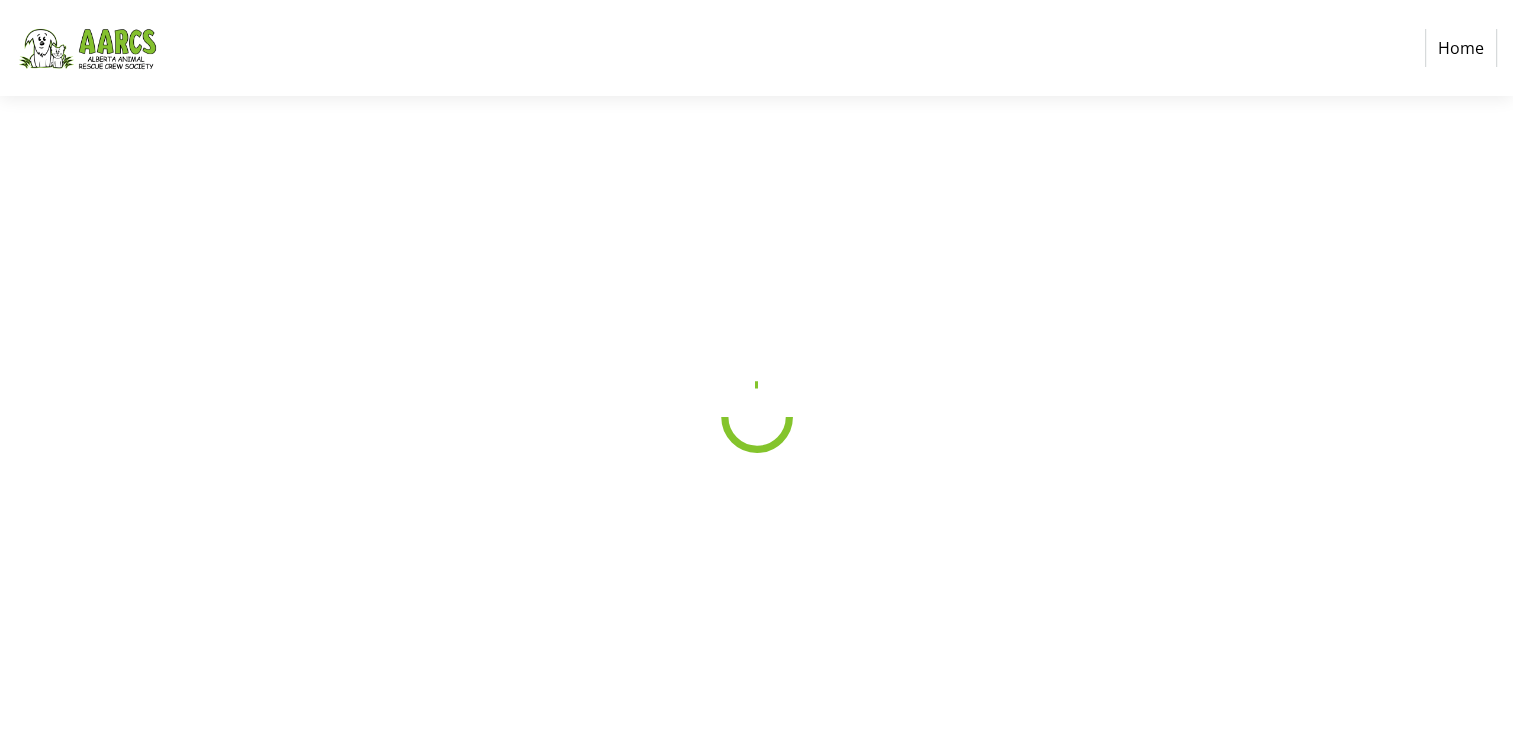 scroll, scrollTop: 0, scrollLeft: 0, axis: both 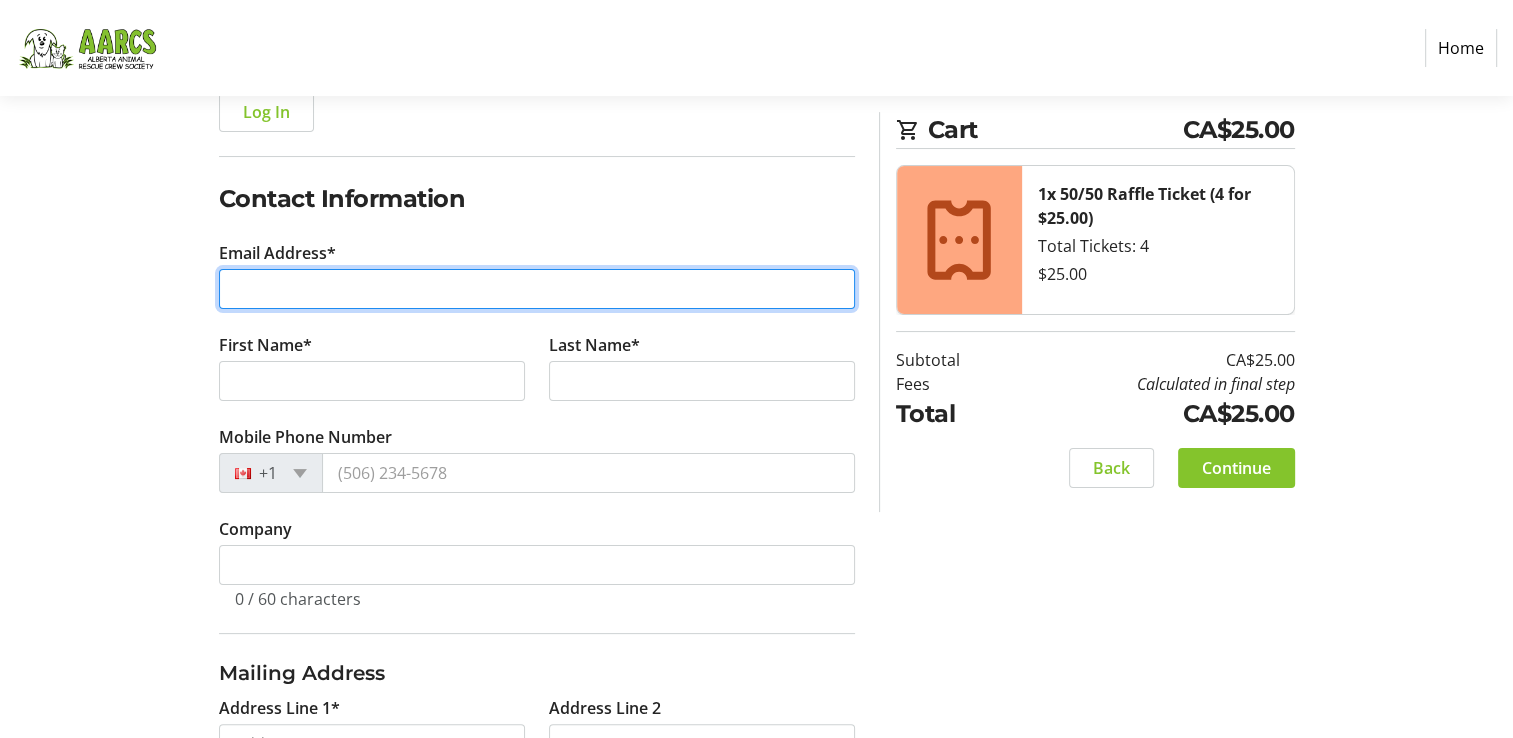 click on "Email Address*" at bounding box center [537, 289] 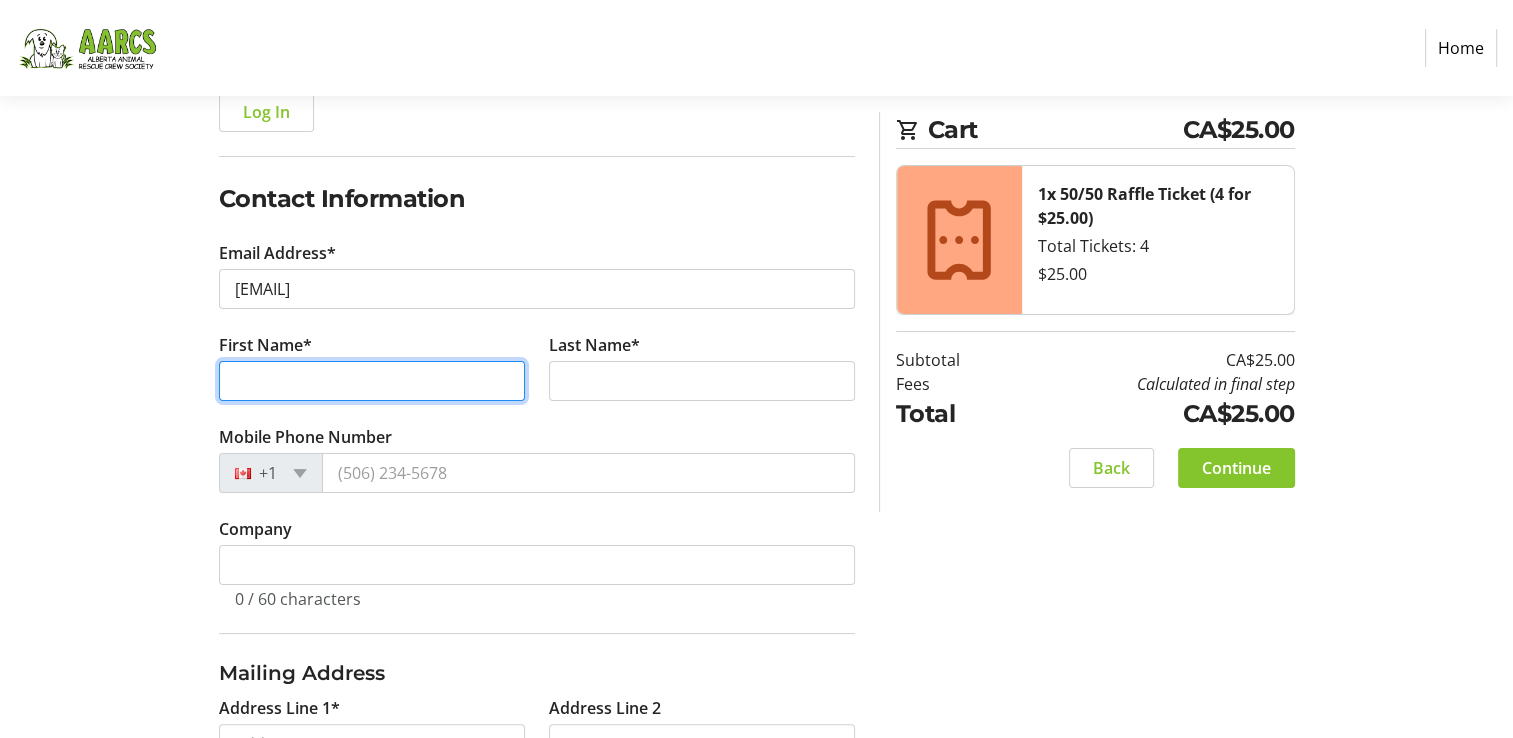 type on "[FIRST]" 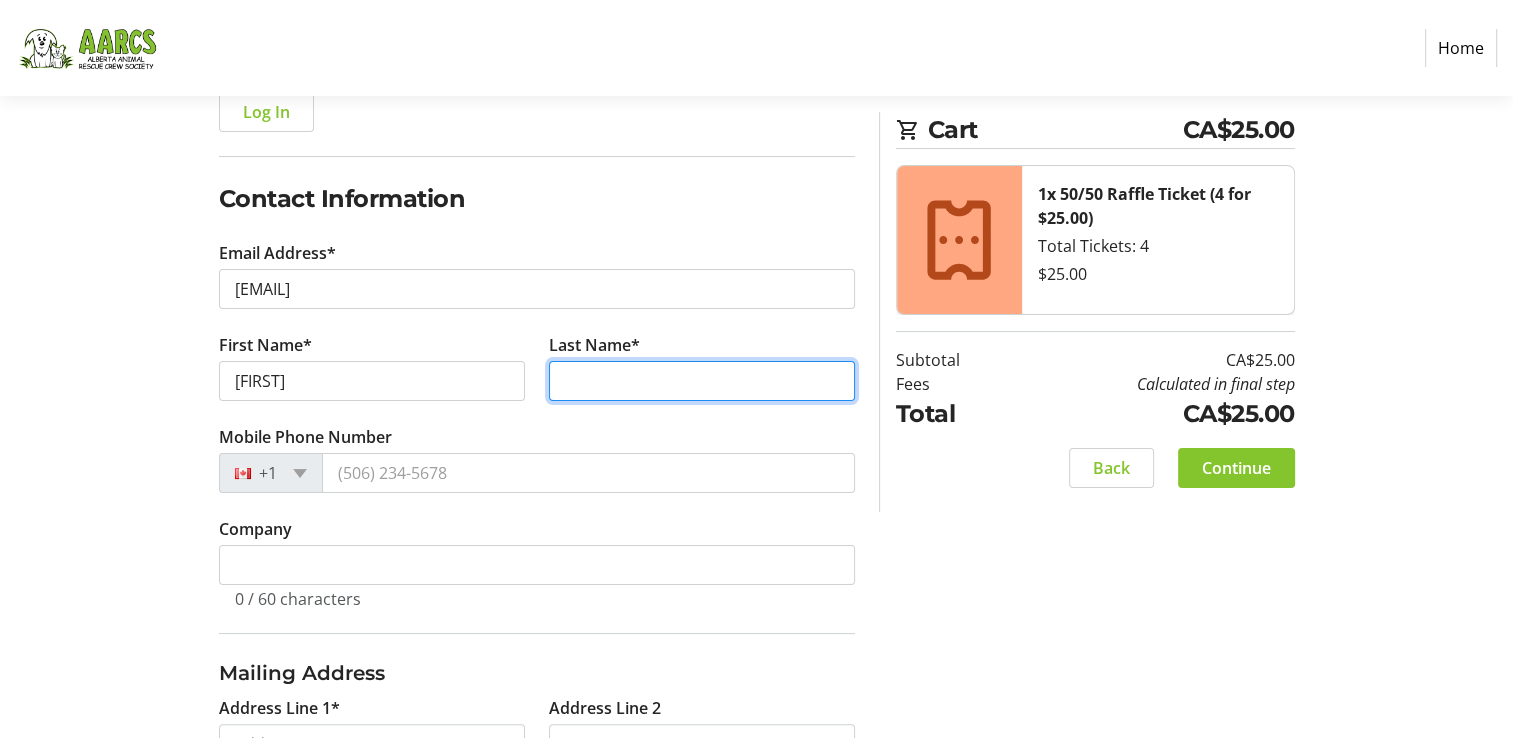 type on "[LAST]" 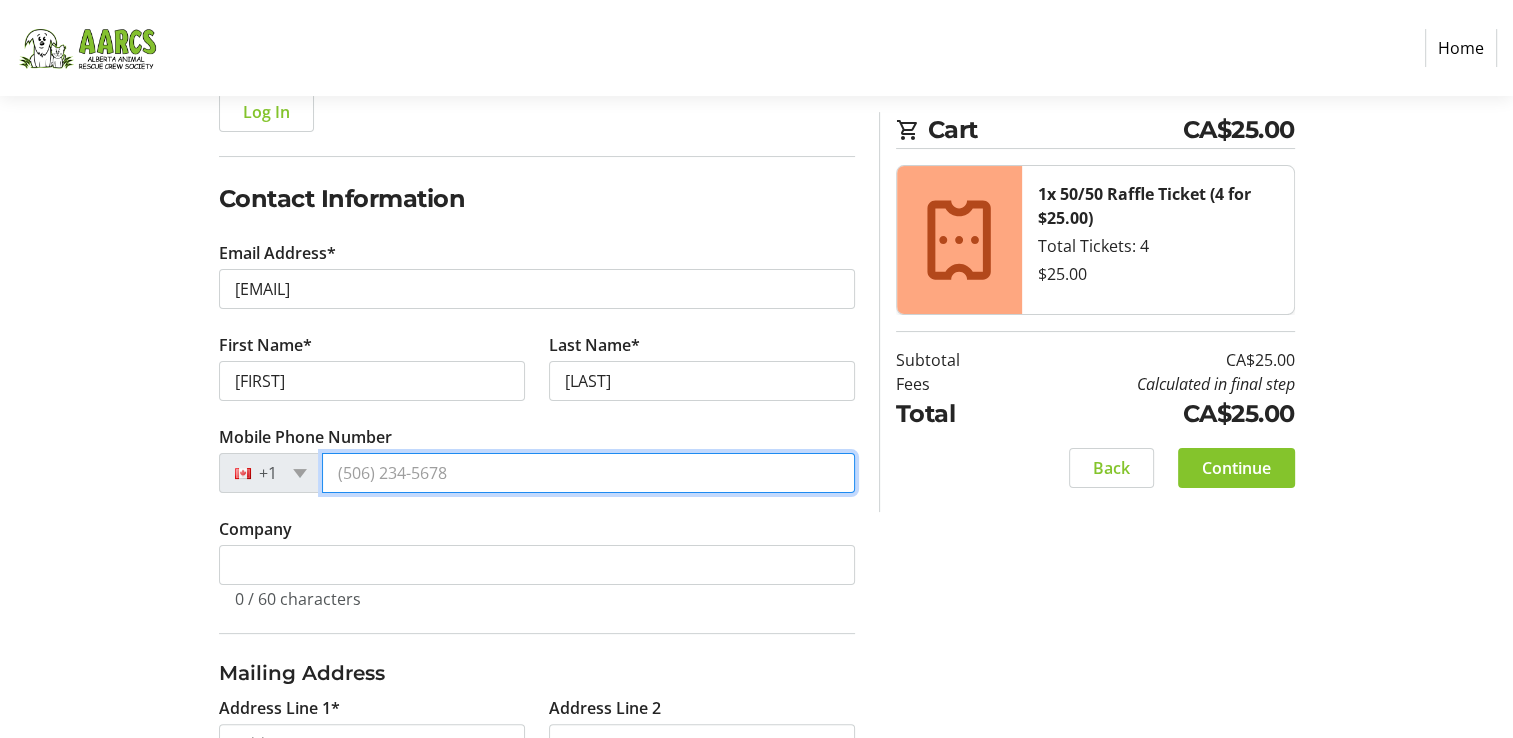 type on "[PHONE]" 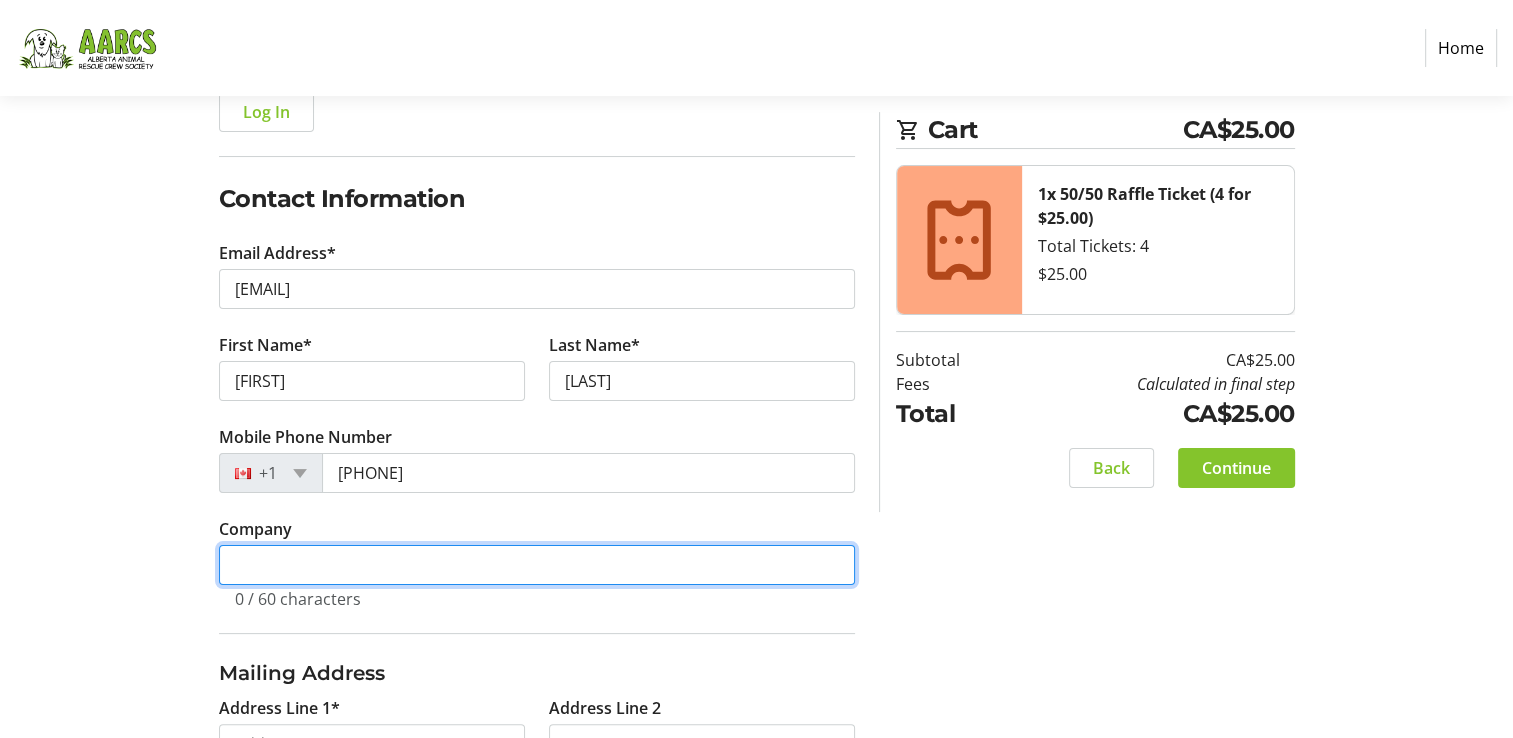 type on "[CITY] Wildlife" 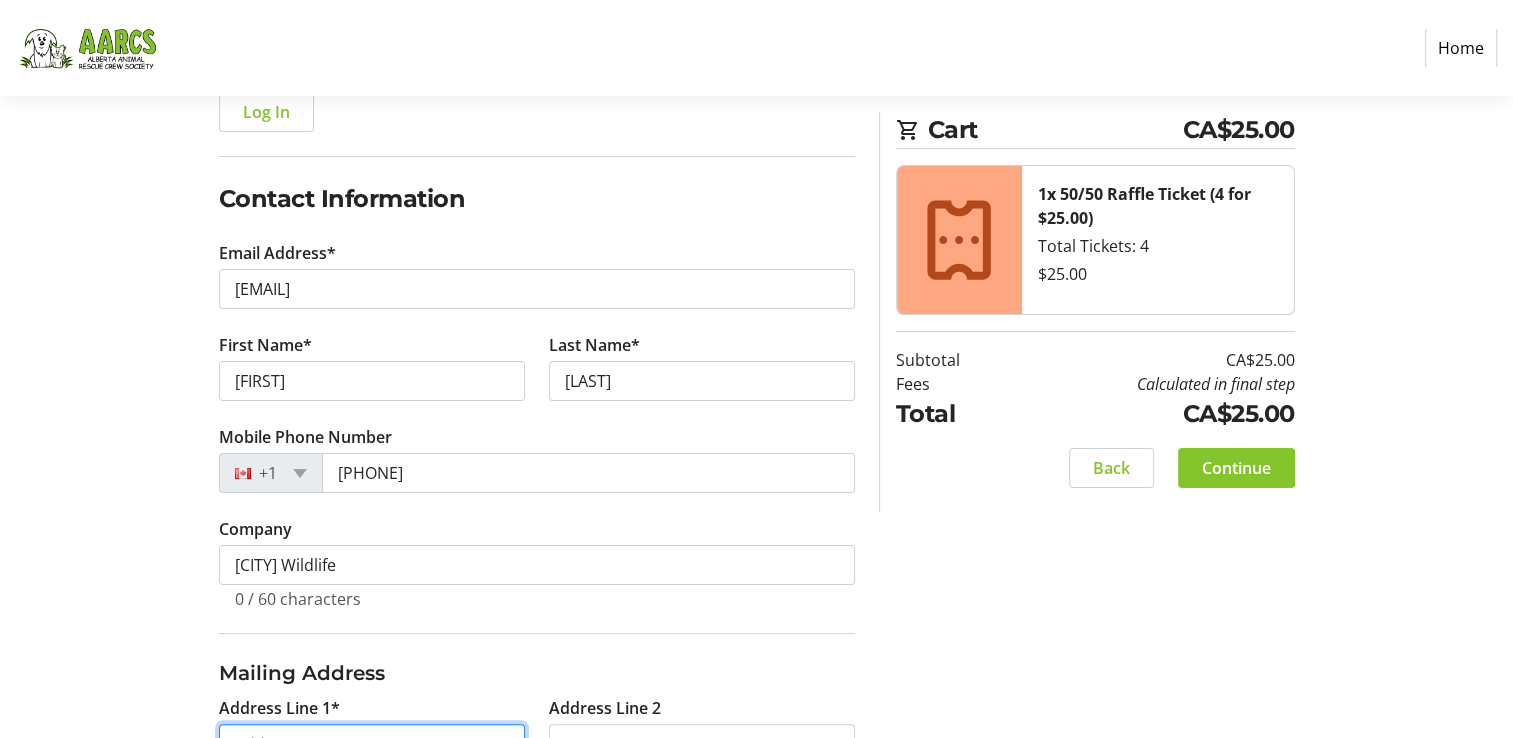 type on "[NUMBER] [STREET]" 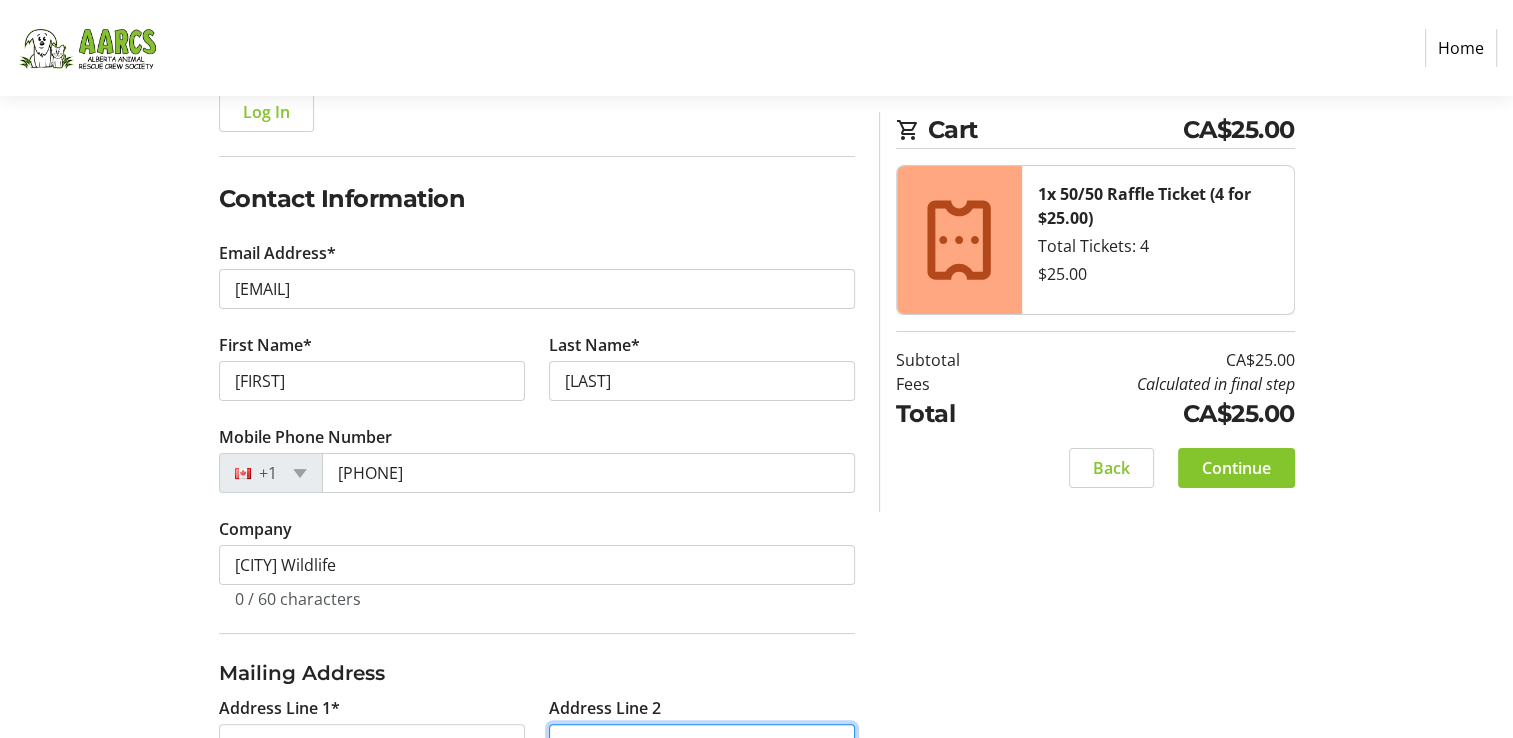 type on "[POSTAL_CODE]" 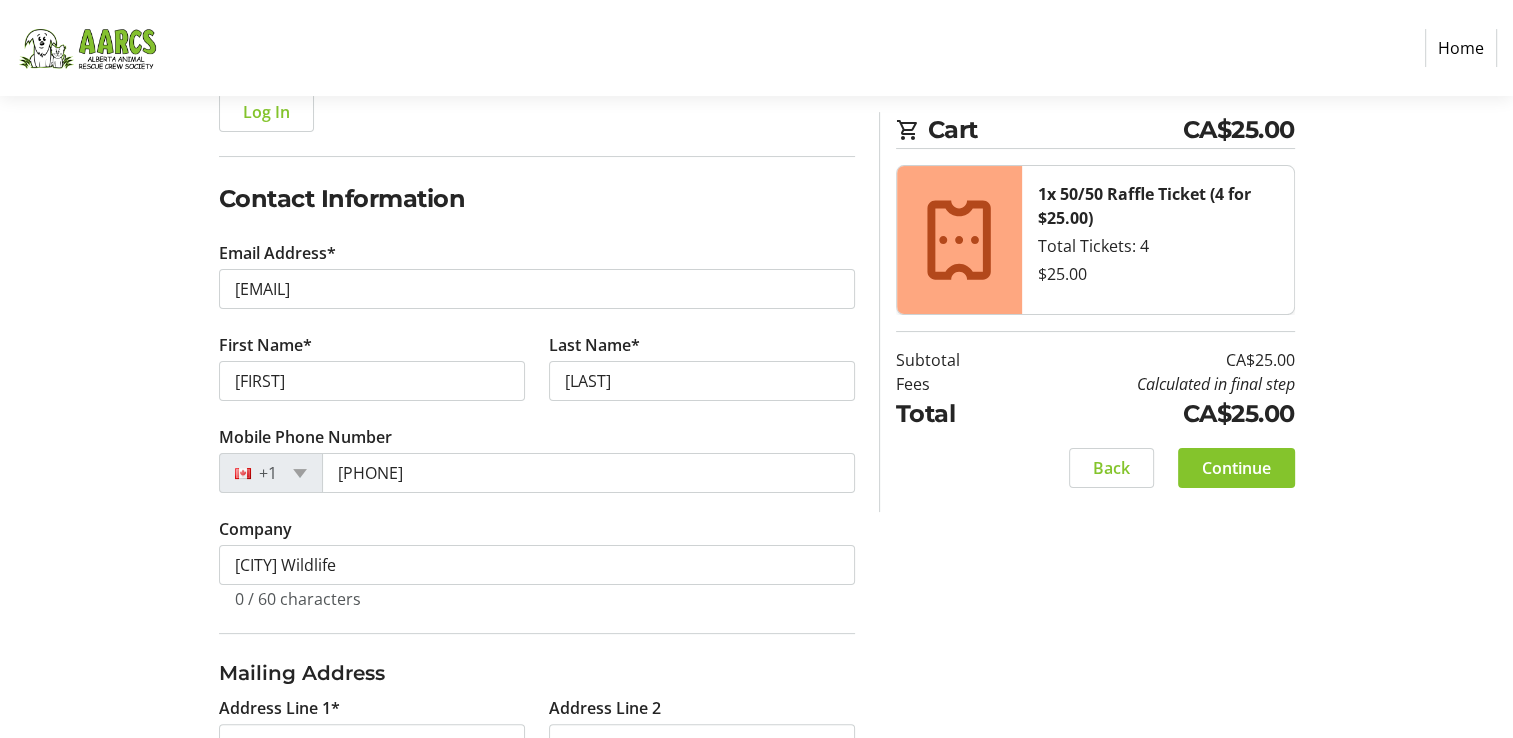 type on "Calgary" 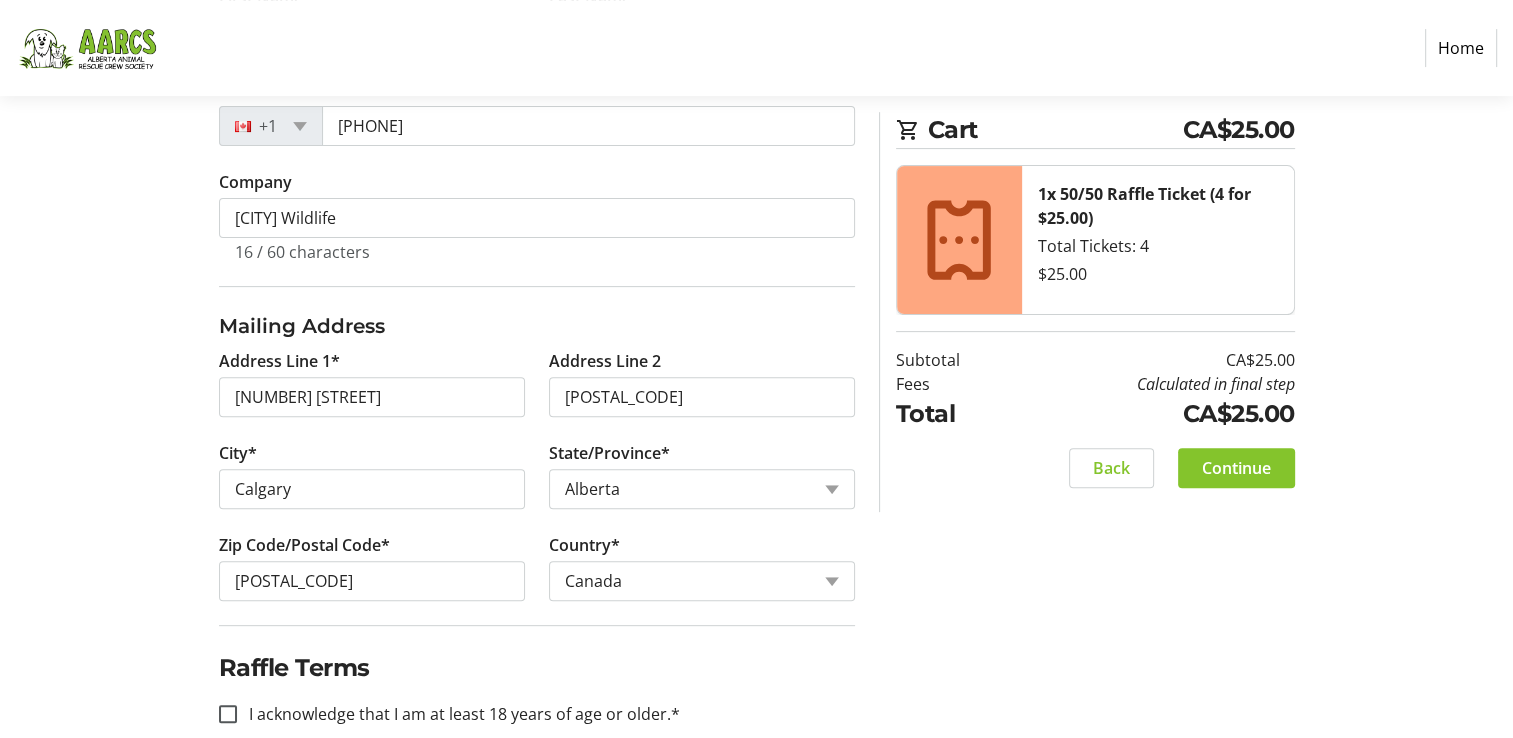 scroll, scrollTop: 641, scrollLeft: 0, axis: vertical 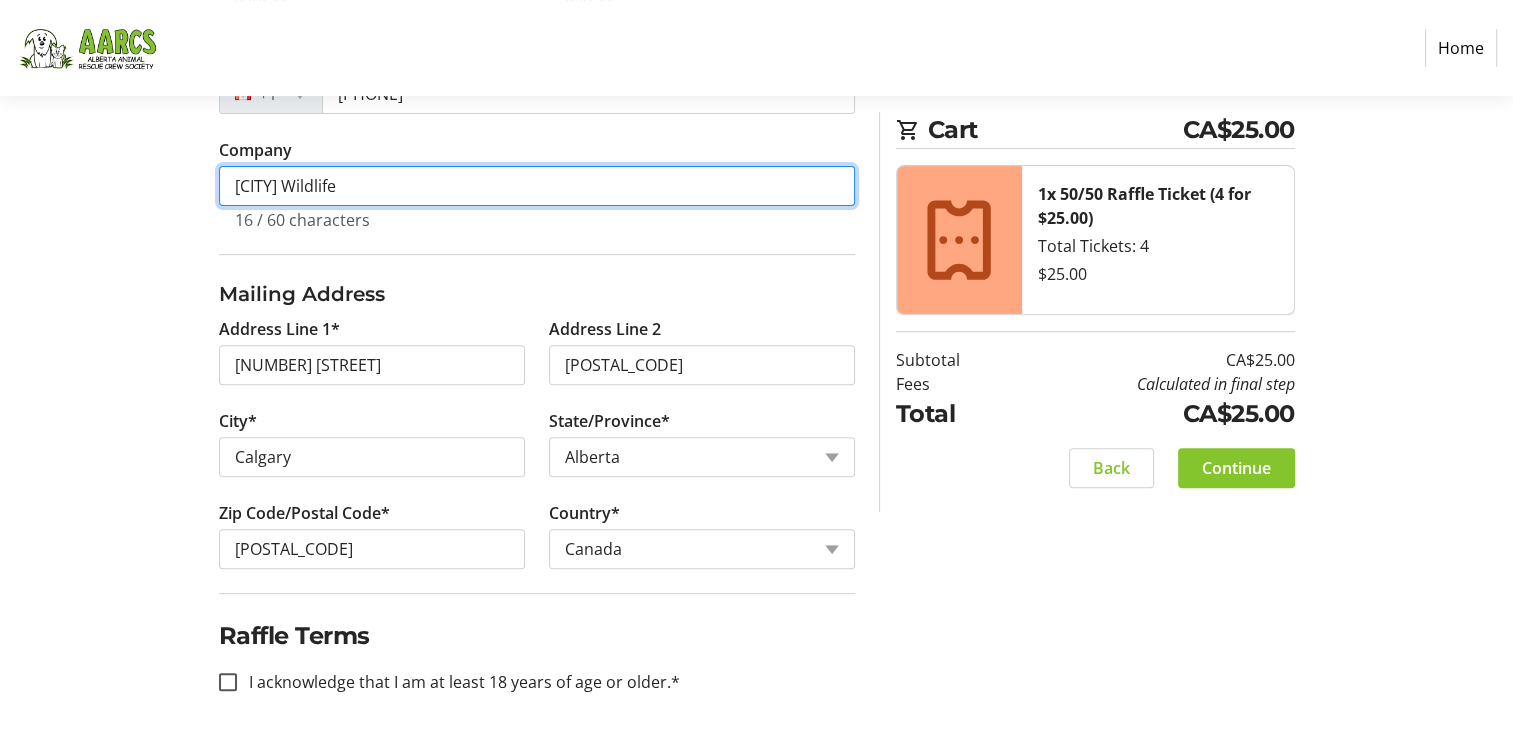 click on "[CITY] Wildlife" at bounding box center [537, 186] 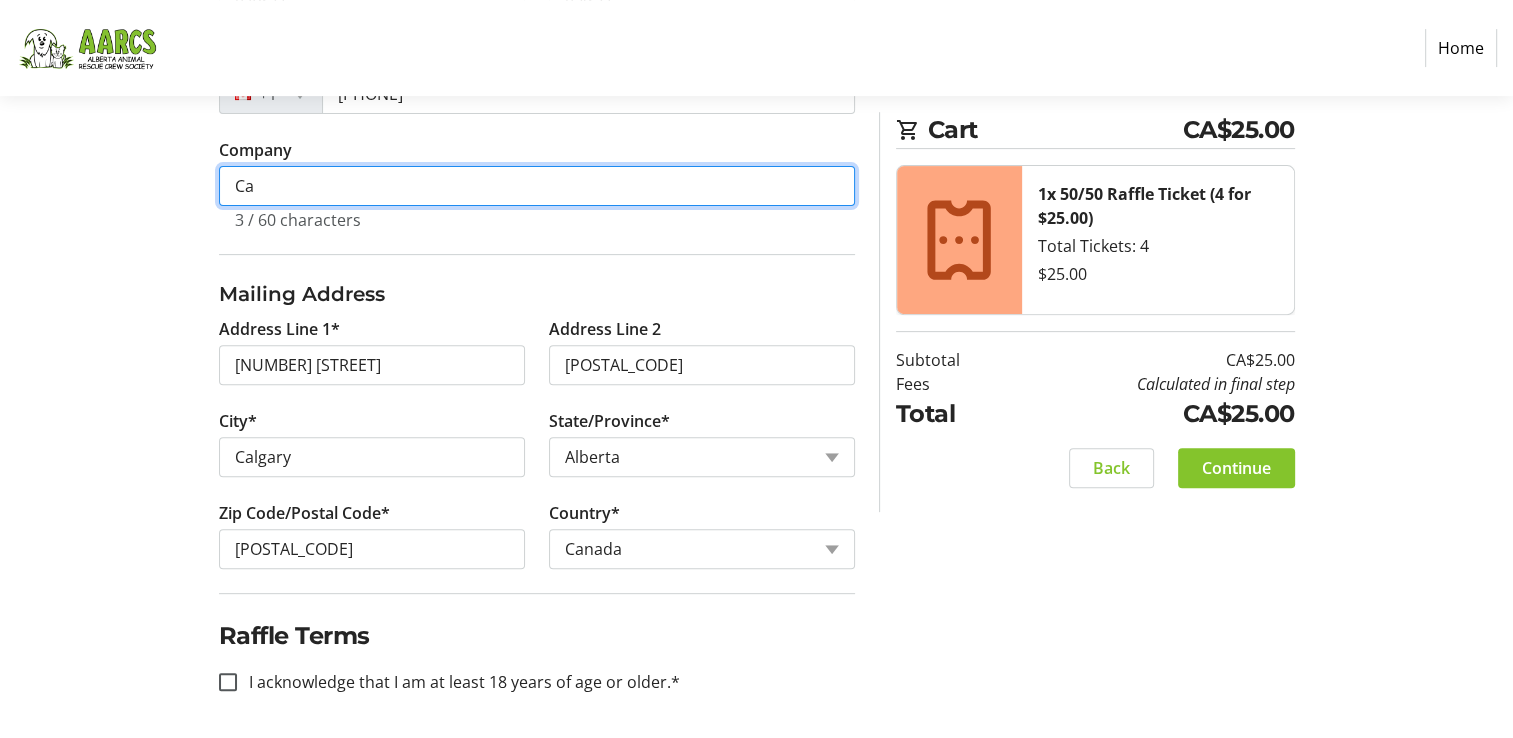 type on "C" 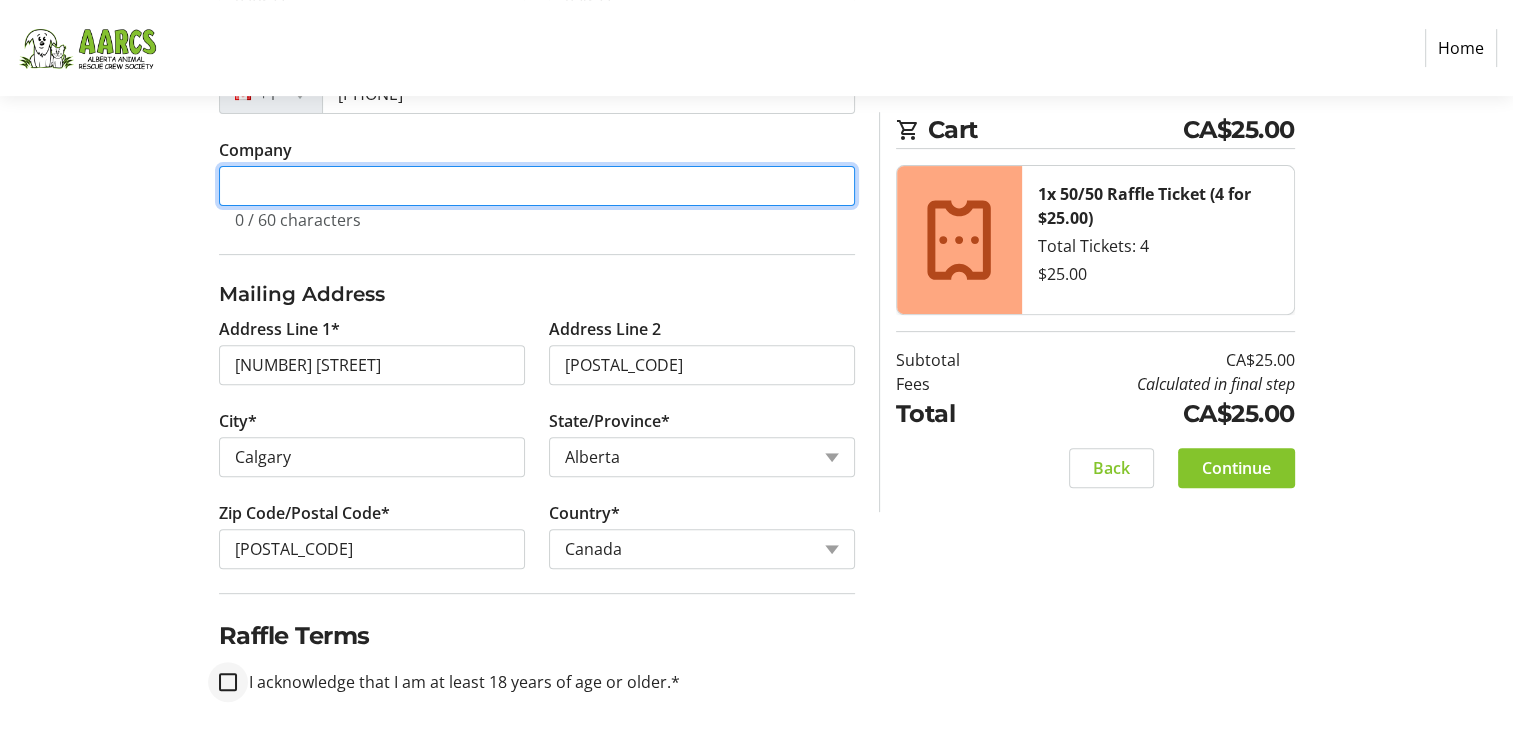 type 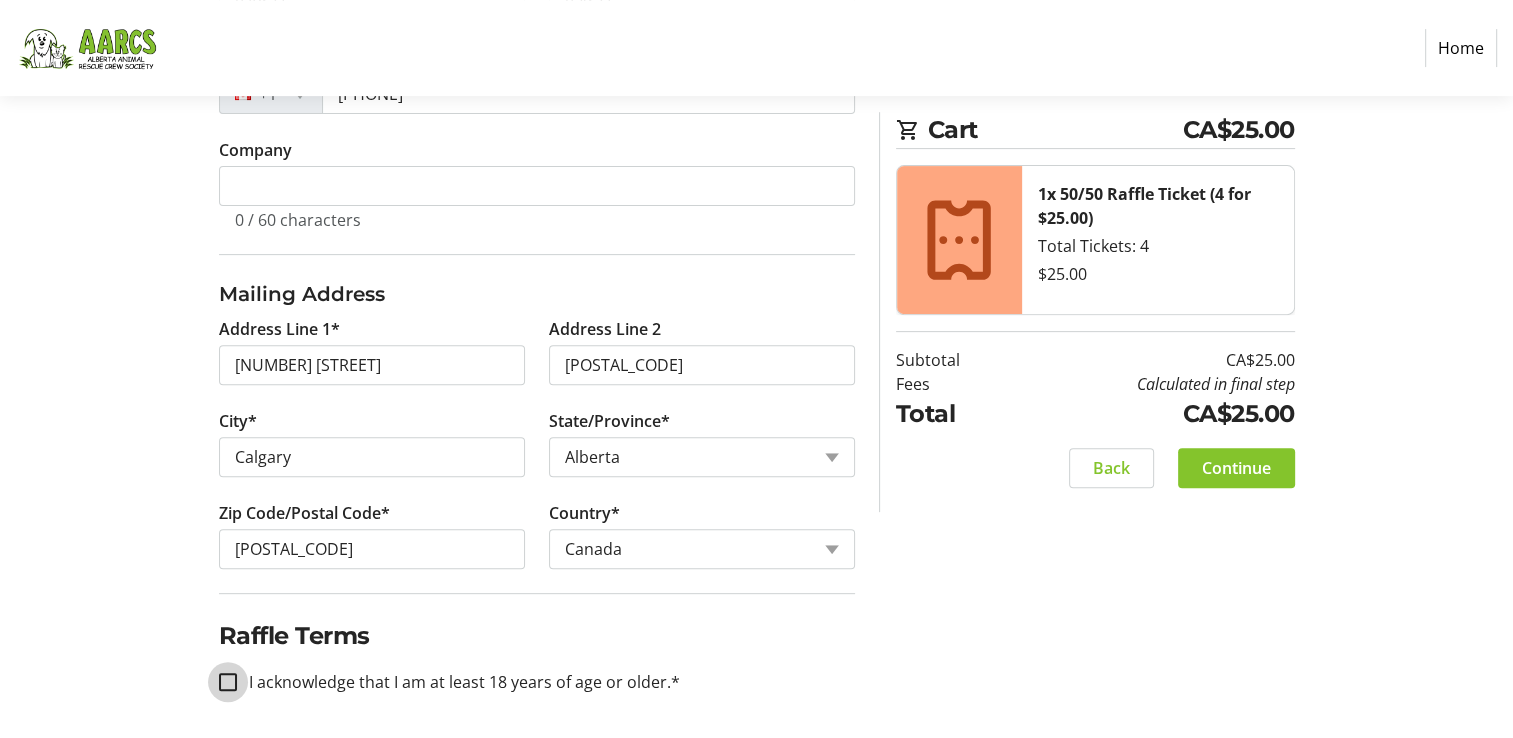 click on "I acknowledge that I am at least 18 years of age or older.*" at bounding box center (228, 682) 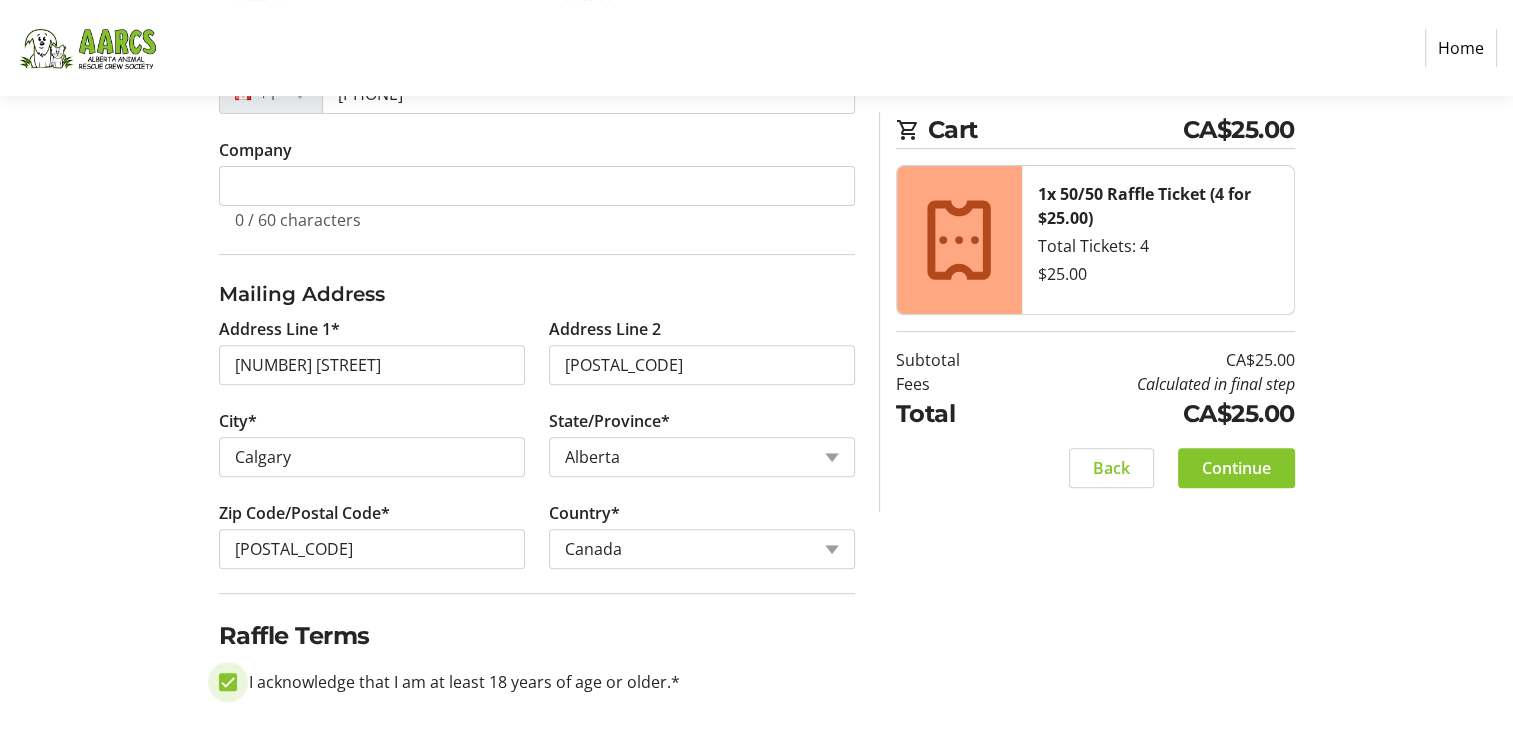 checkbox on "true" 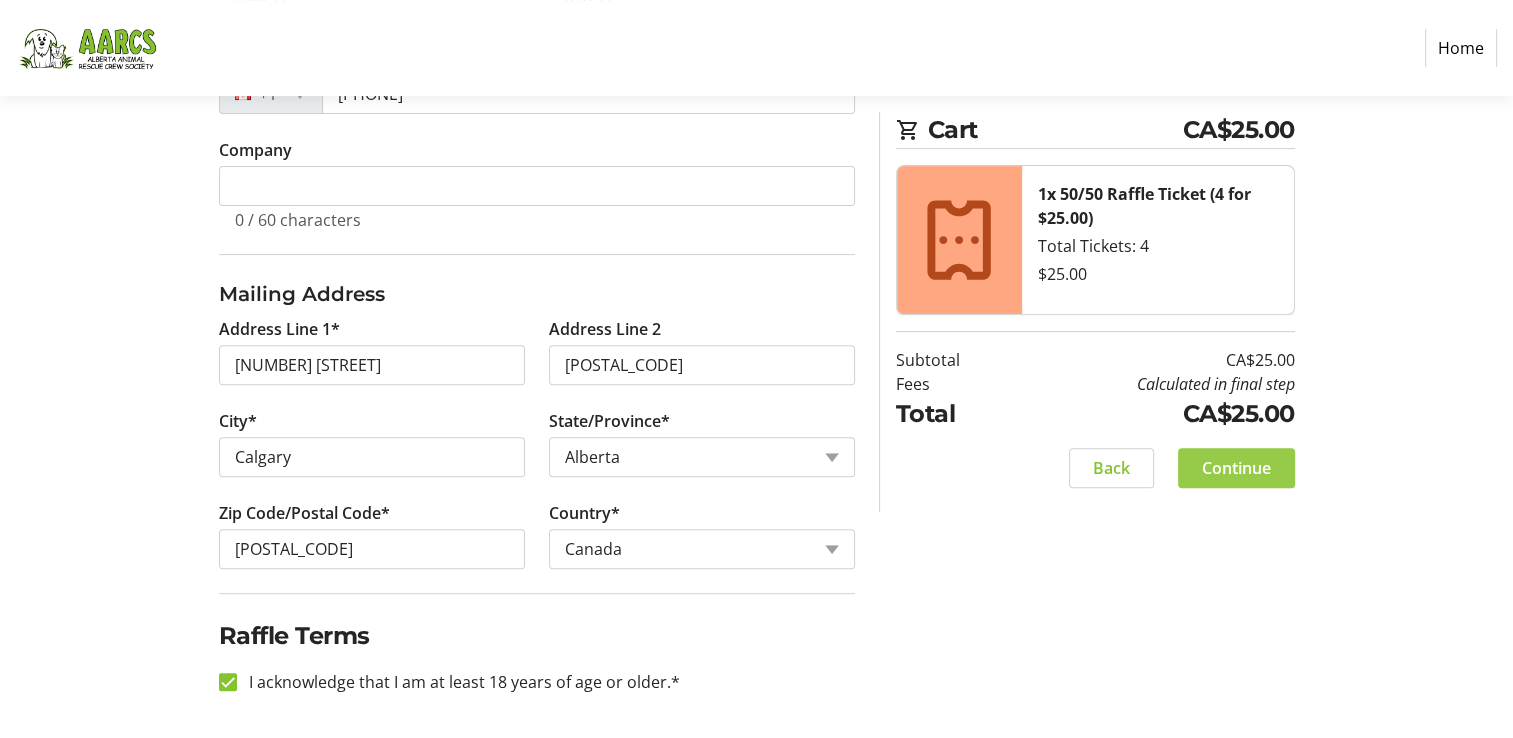 click on "Continue" 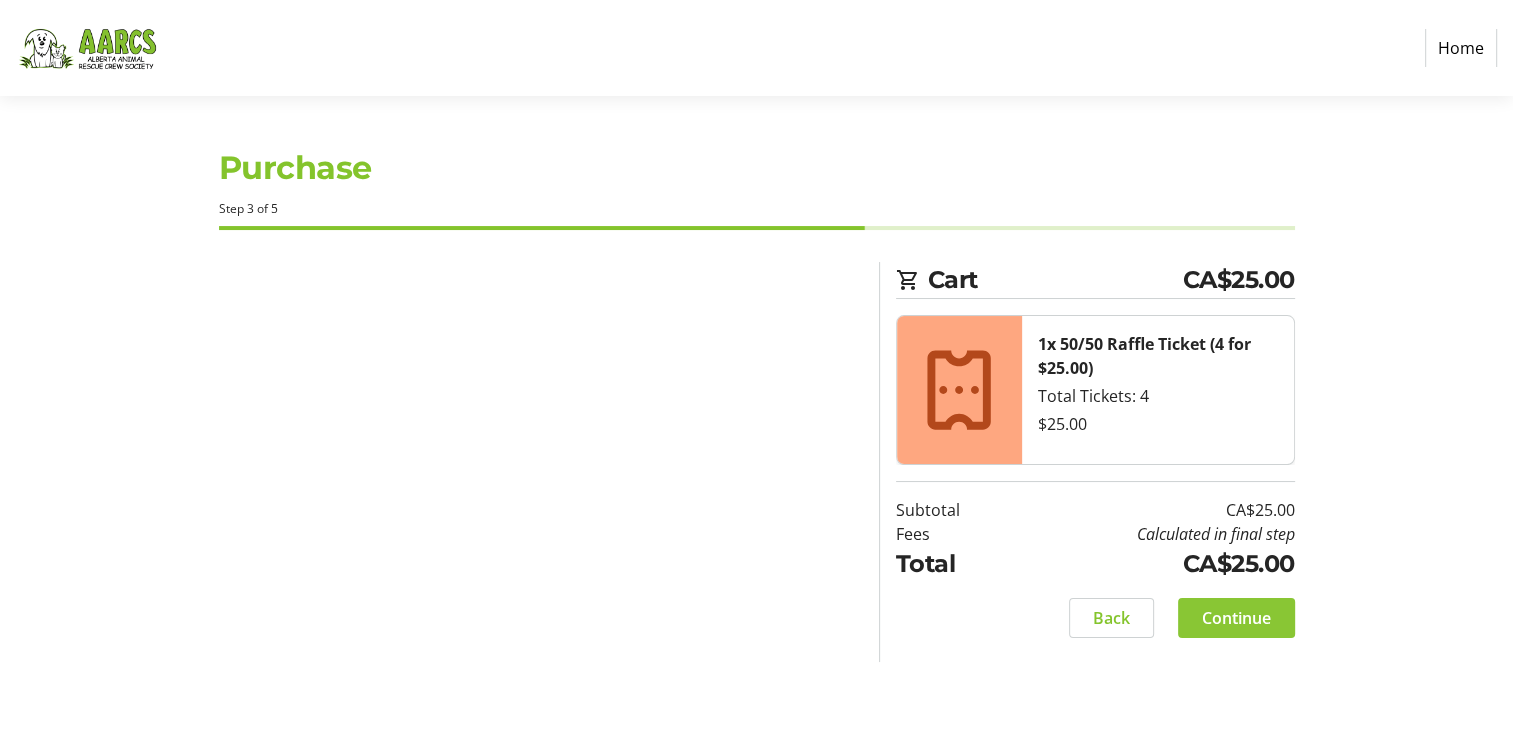 scroll, scrollTop: 0, scrollLeft: 0, axis: both 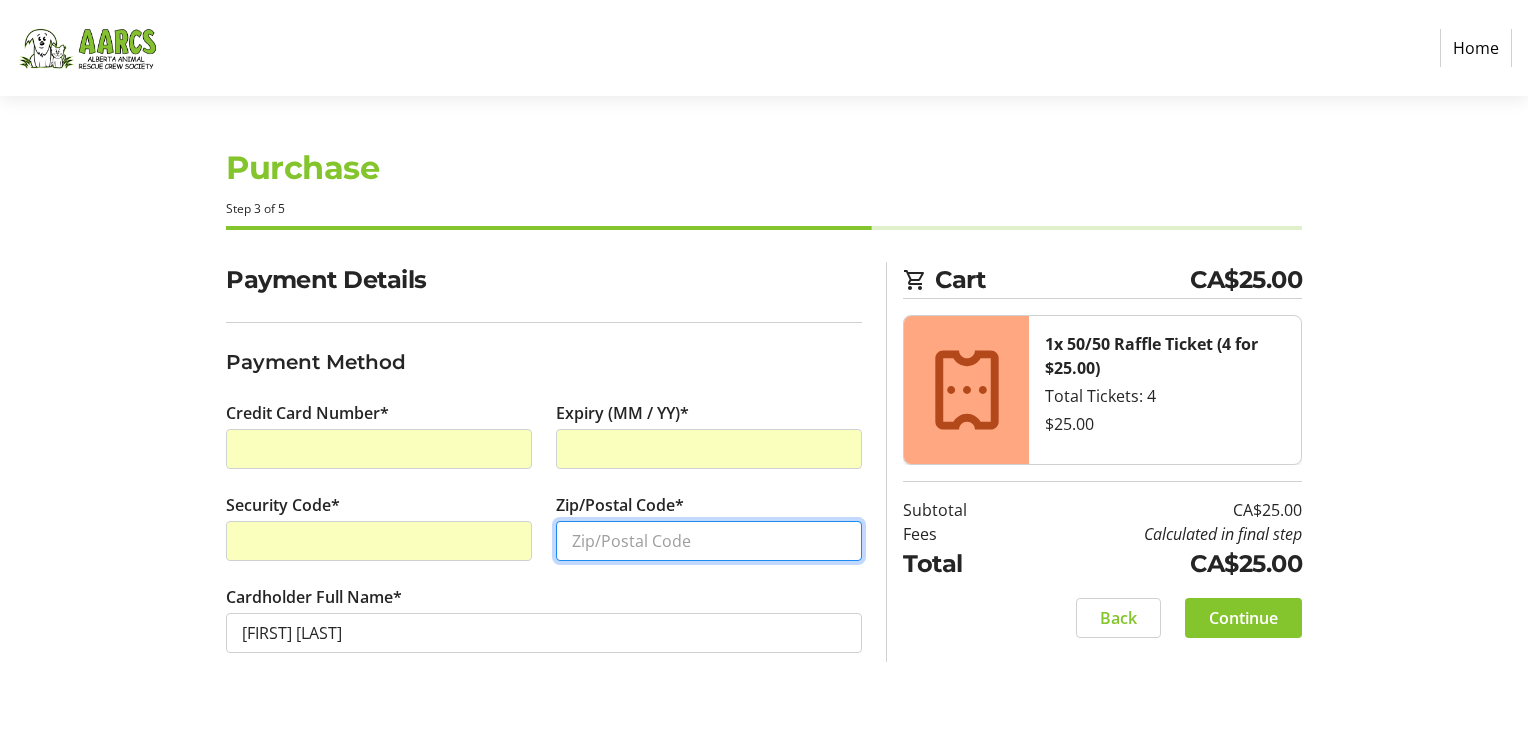 click on "Zip/Postal Code*" at bounding box center (709, 541) 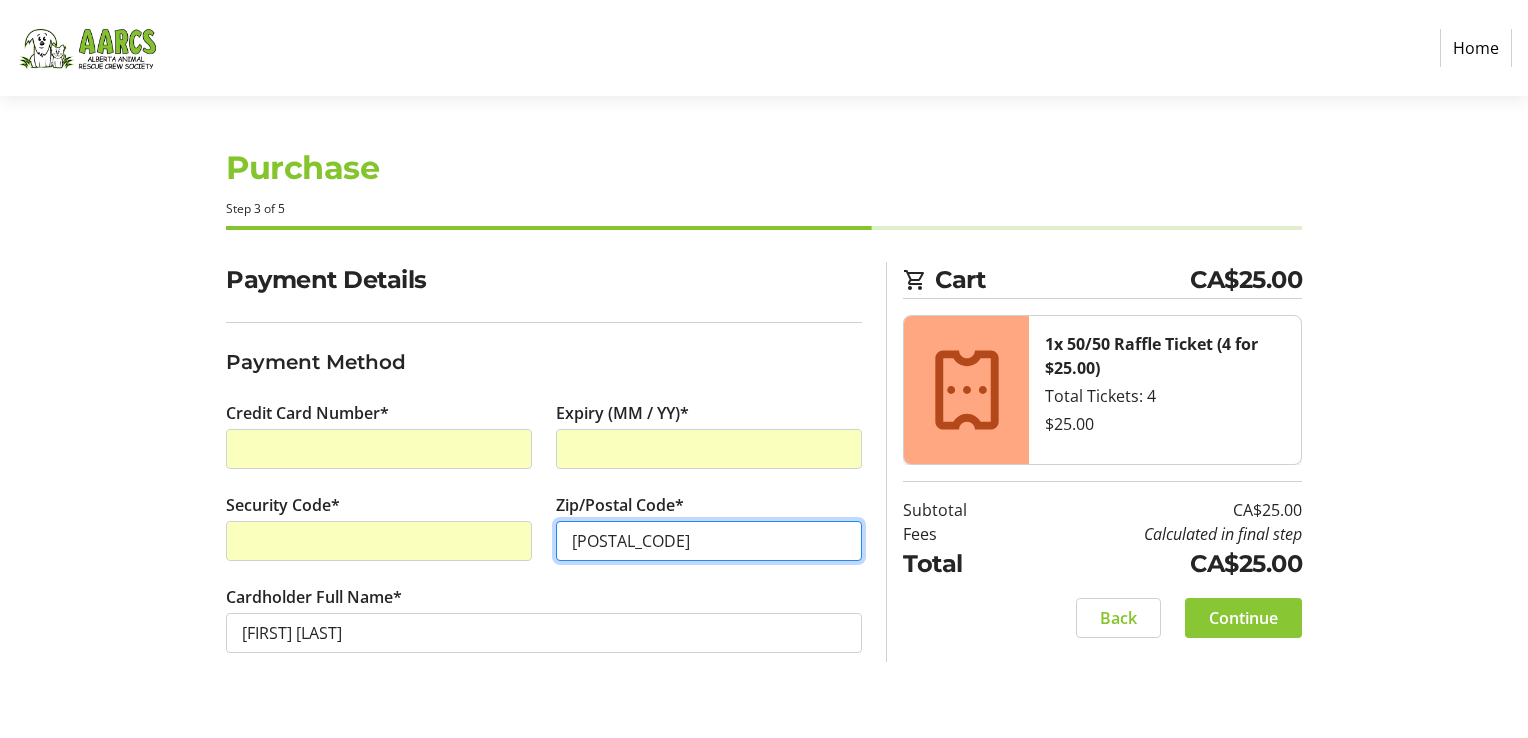 type on "[POSTAL_CODE]" 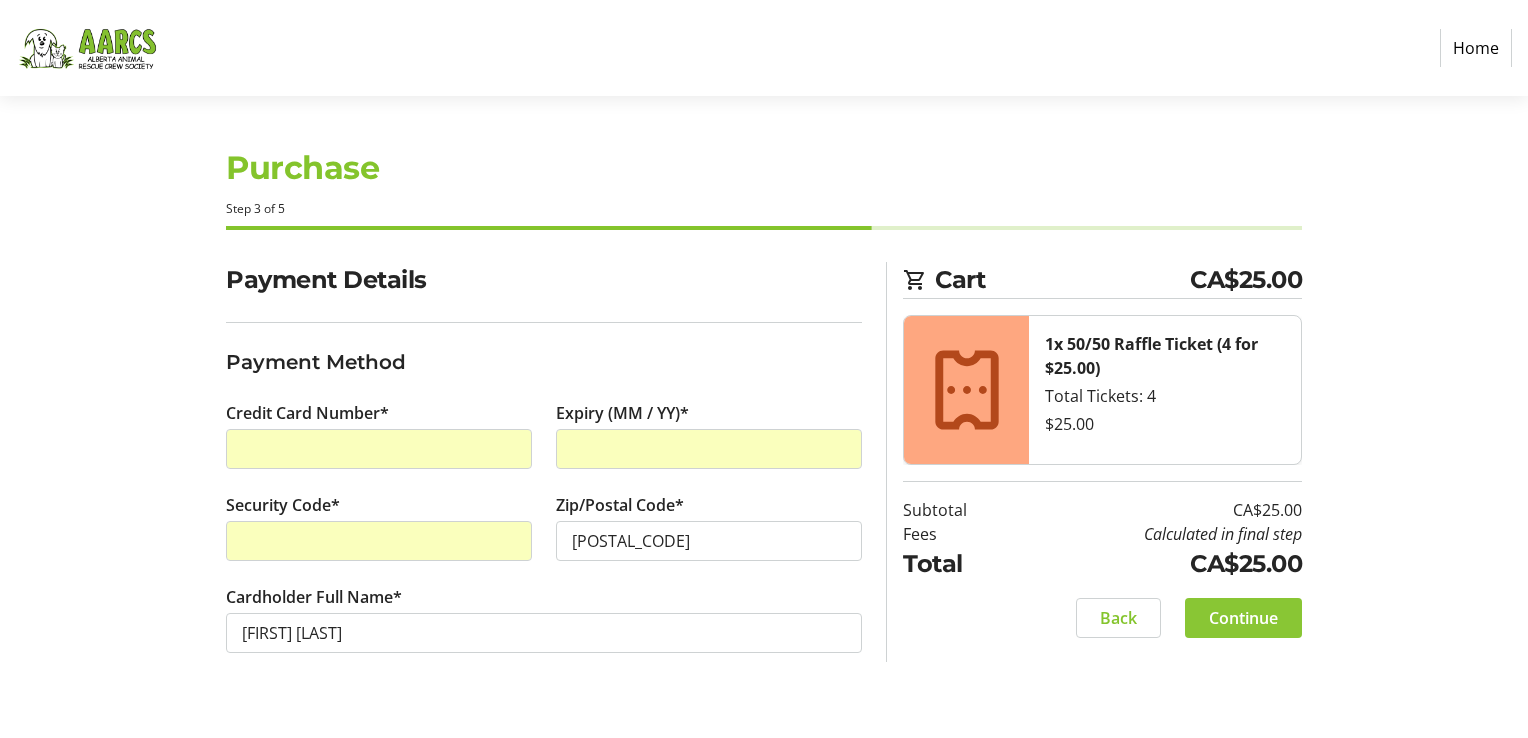 click on "Continue" 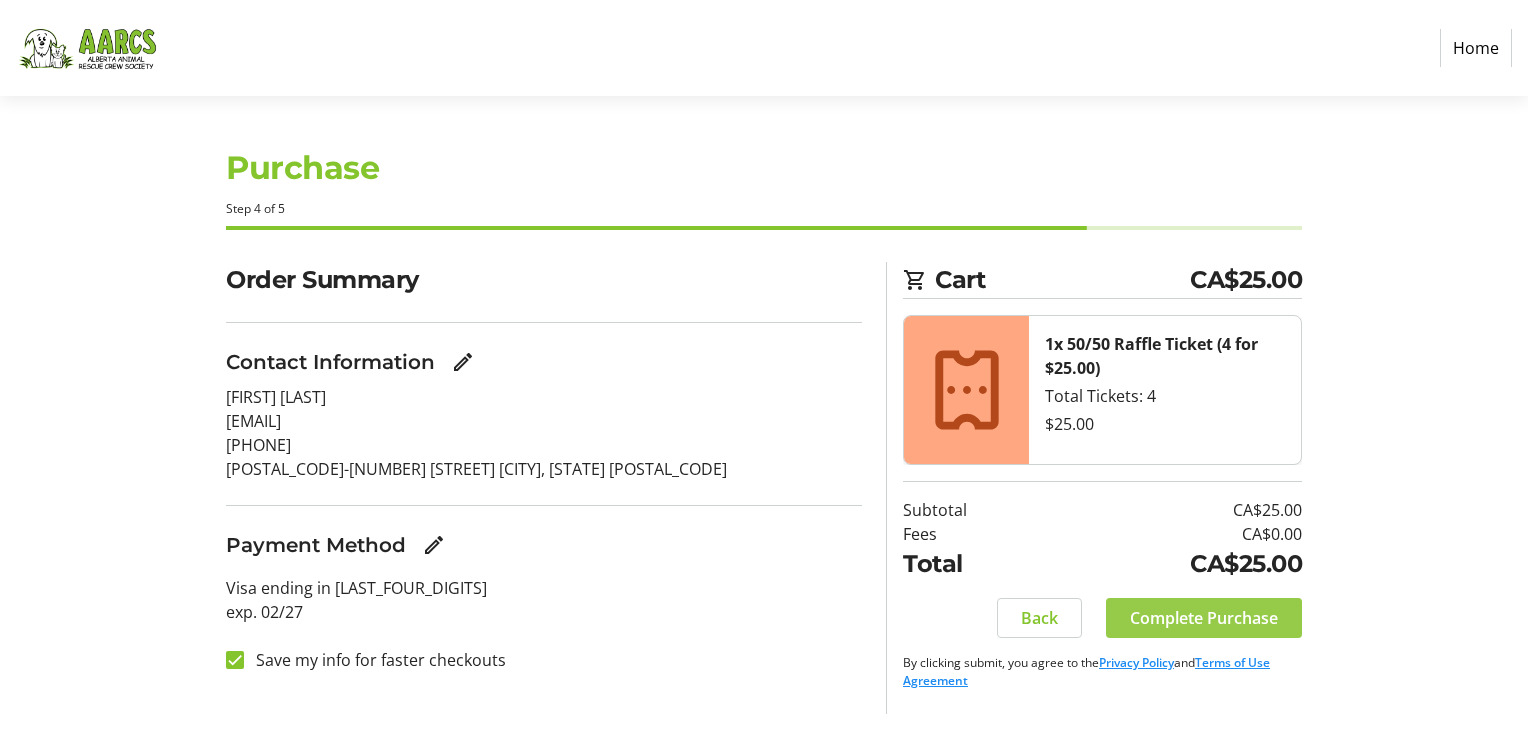 click on "Complete Purchase" 